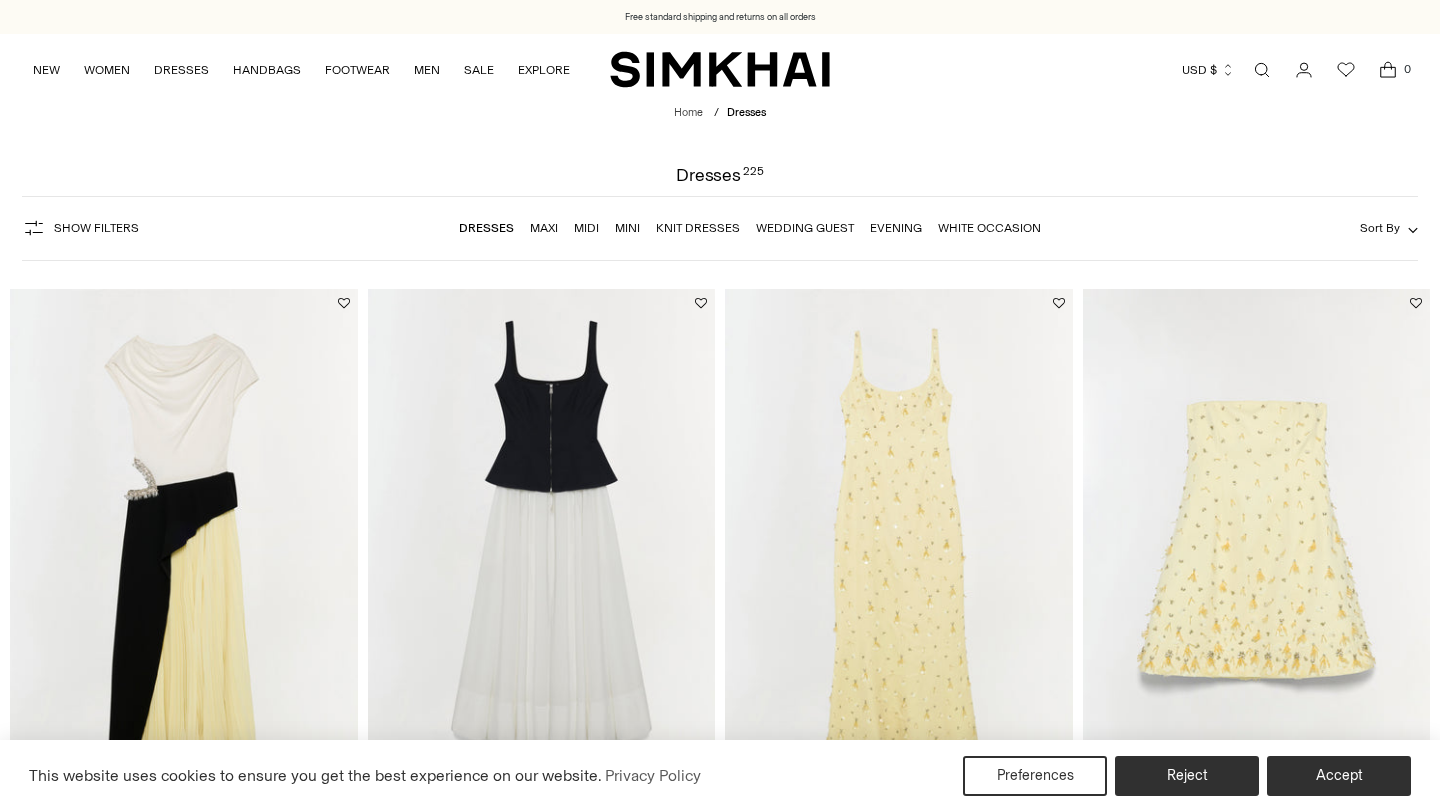 scroll, scrollTop: 0, scrollLeft: 0, axis: both 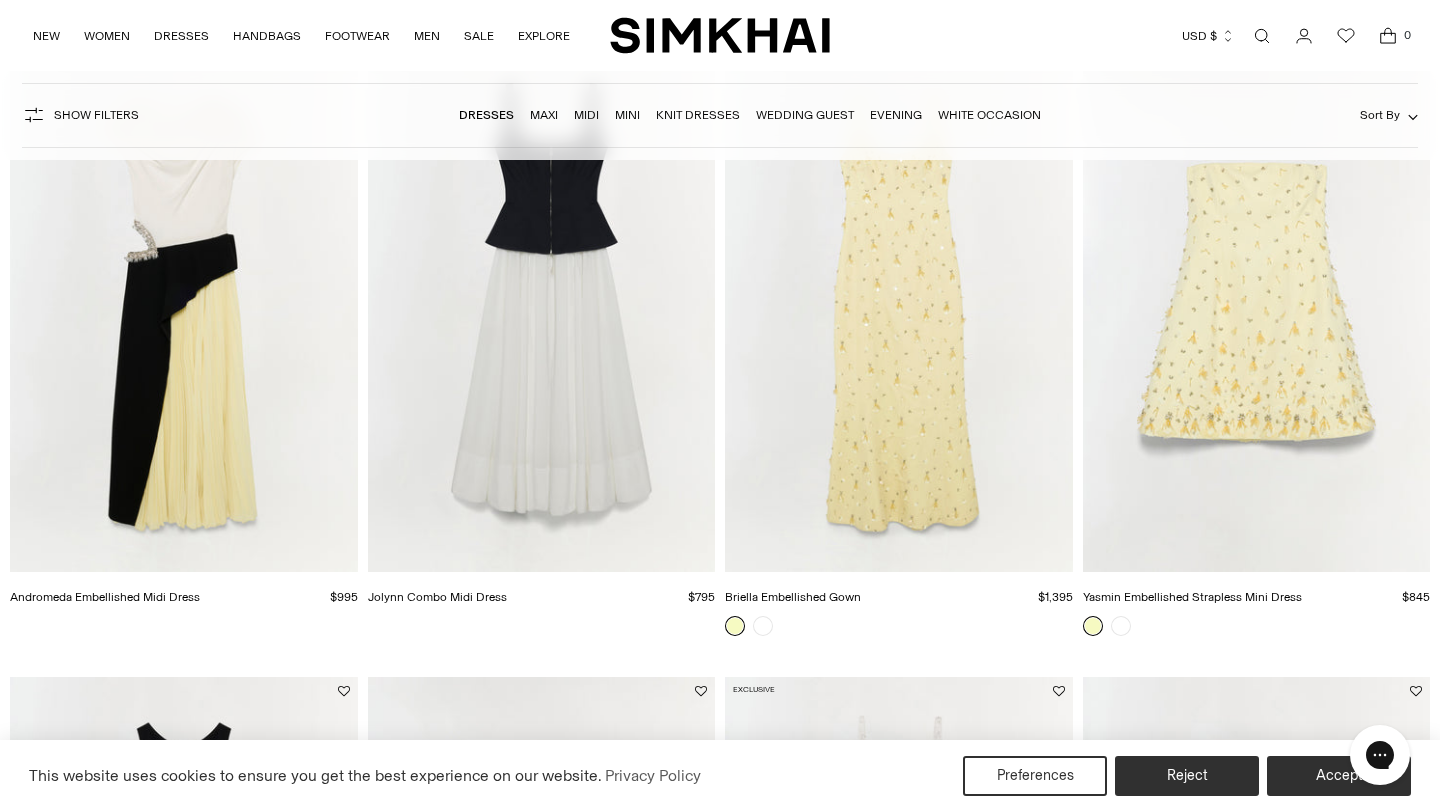click at bounding box center (0, 0) 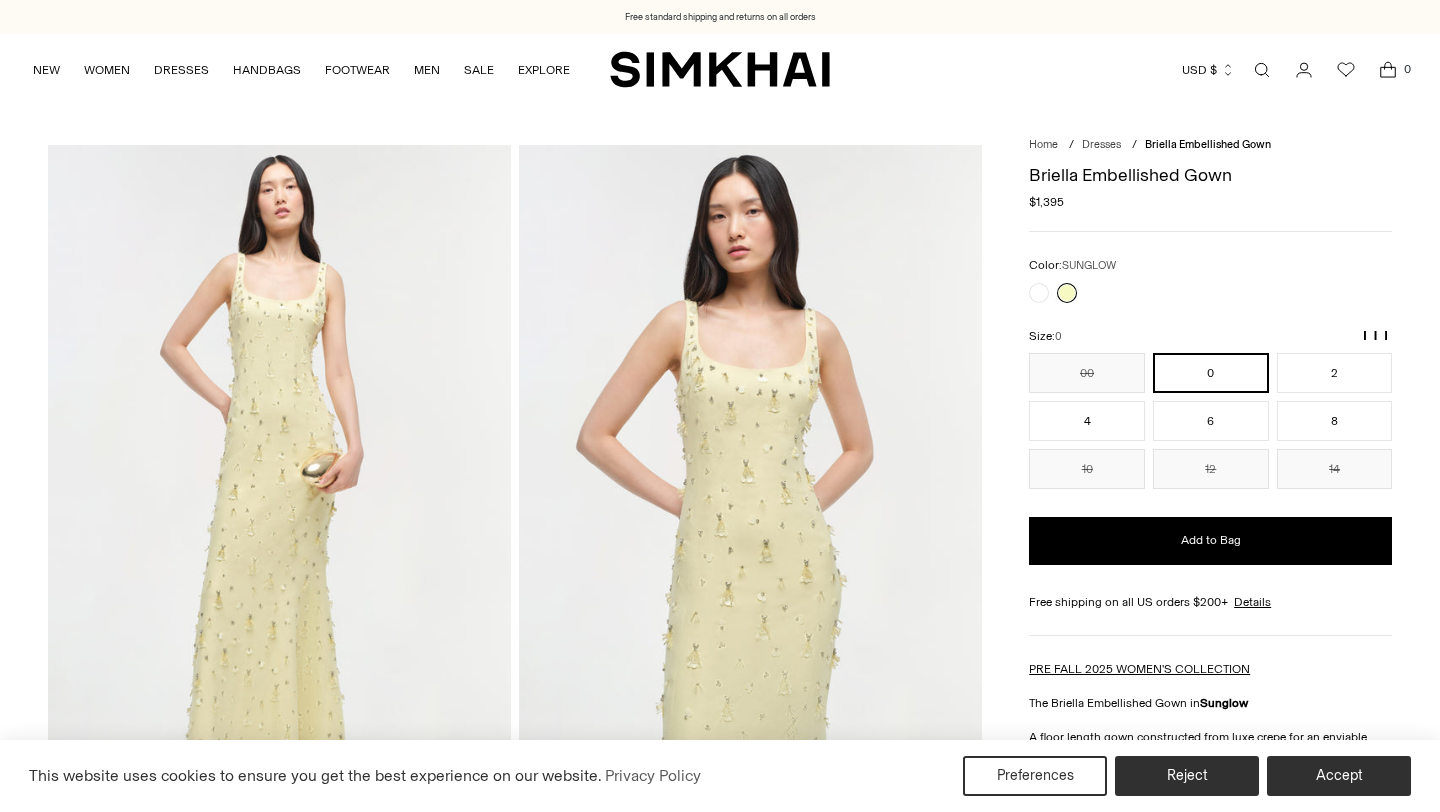 scroll, scrollTop: 0, scrollLeft: 0, axis: both 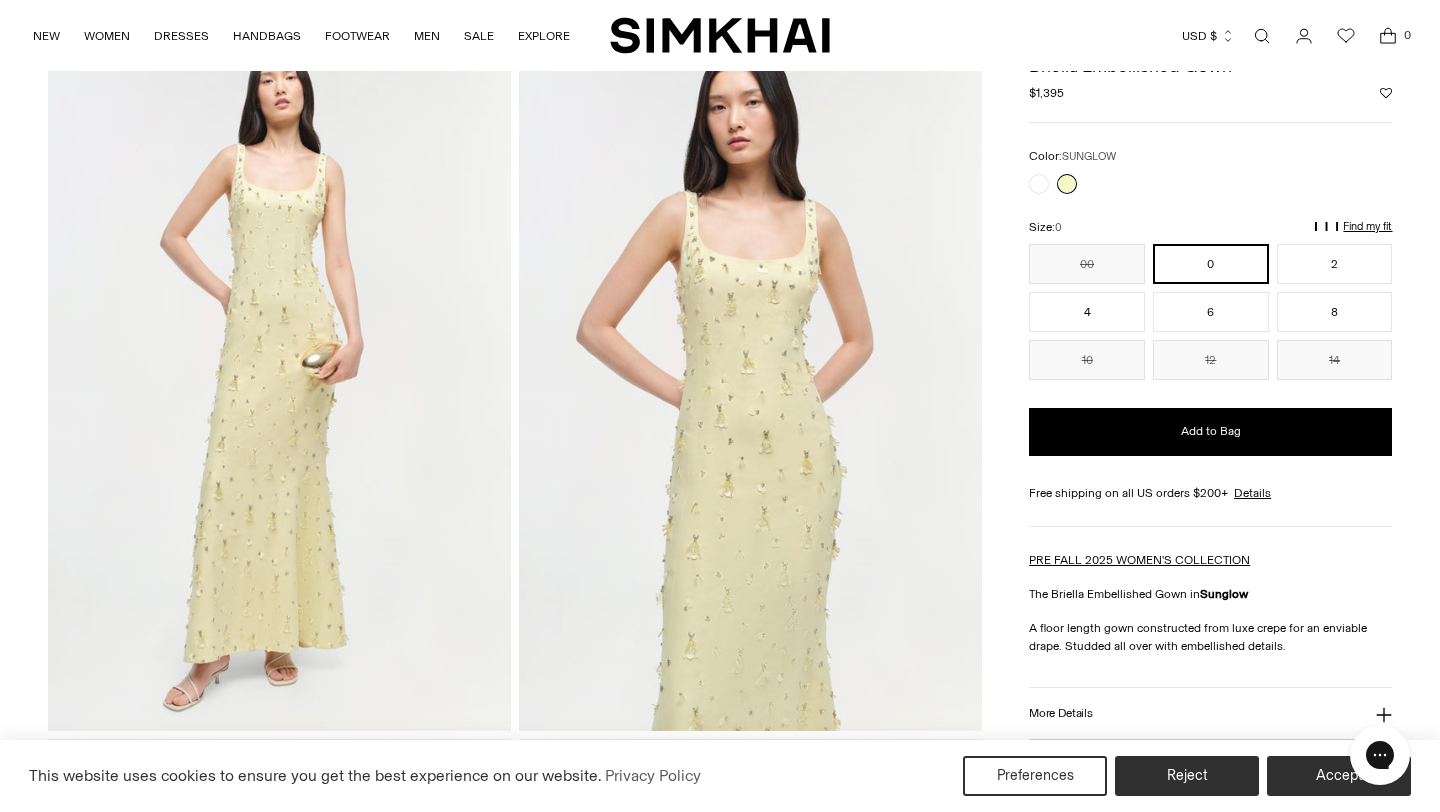 click at bounding box center [750, 383] 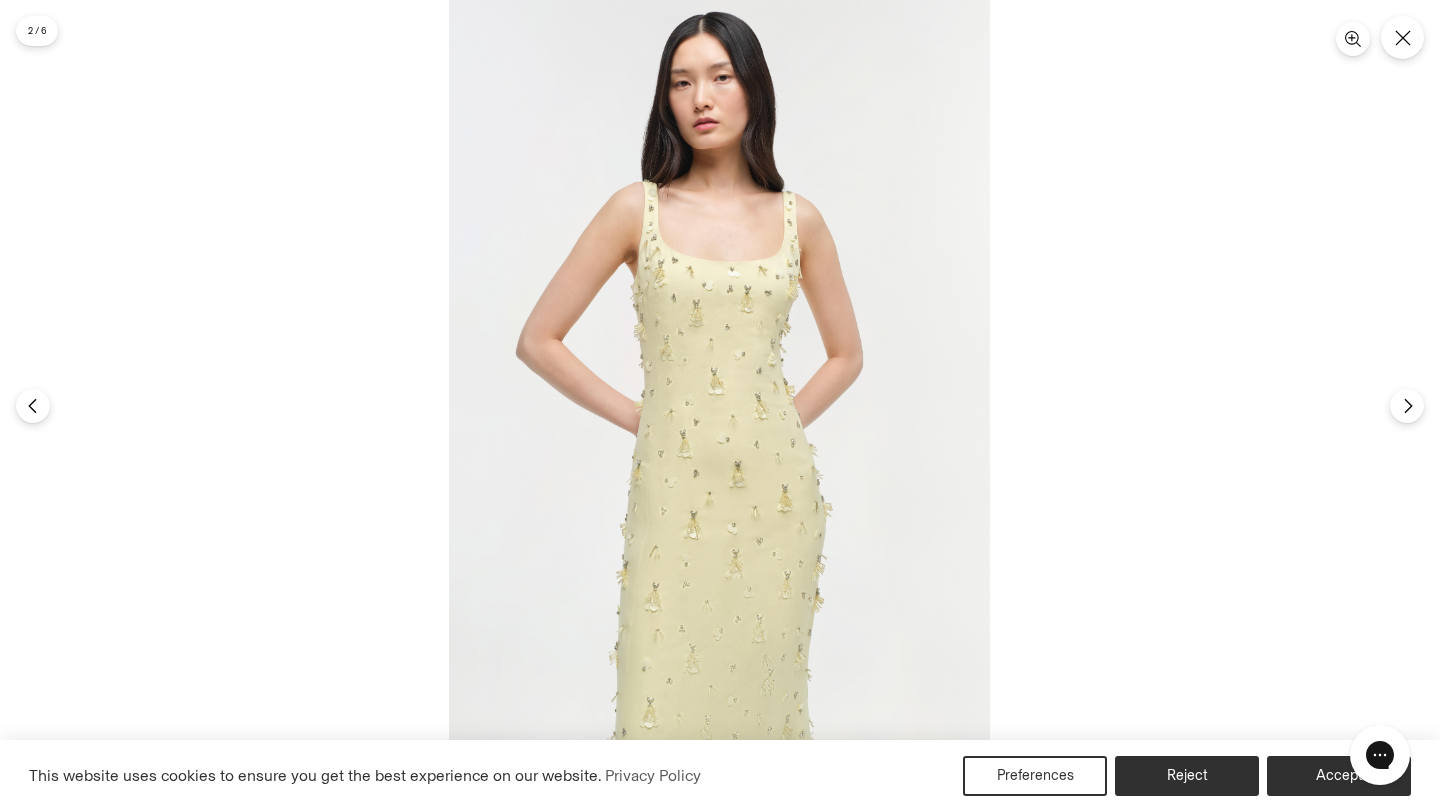 click at bounding box center [719, 406] 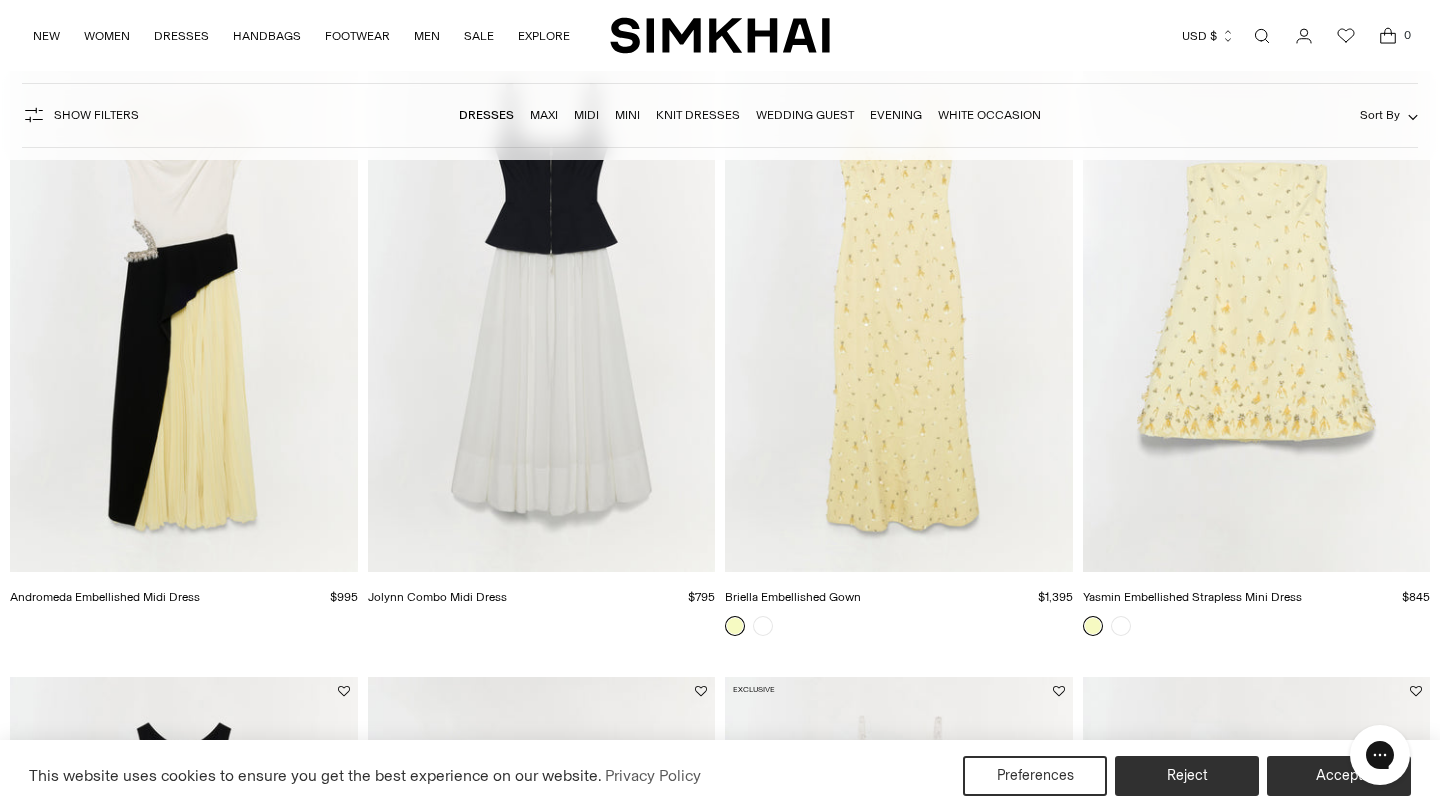 scroll, scrollTop: 238, scrollLeft: 0, axis: vertical 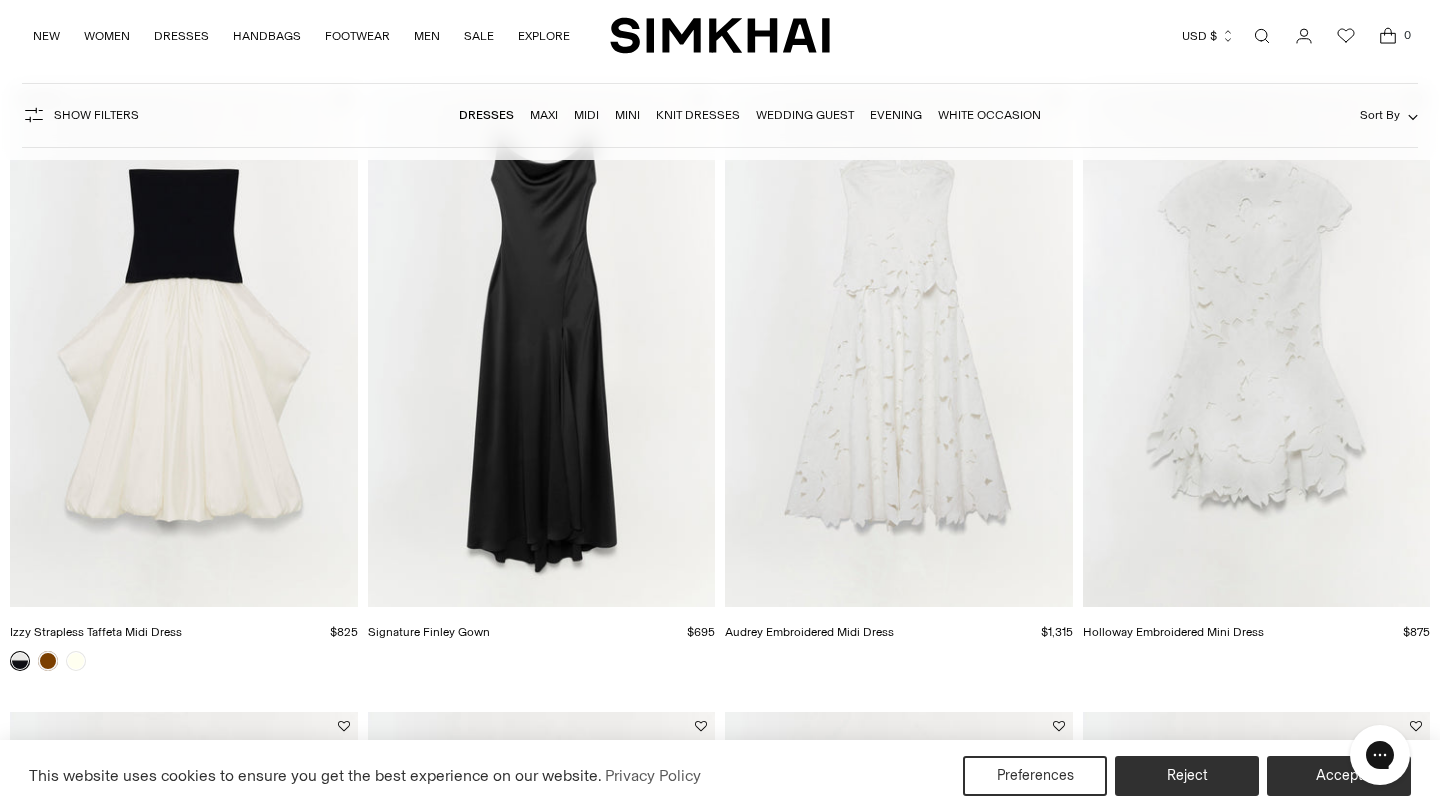 click on "Maxi" at bounding box center [544, 115] 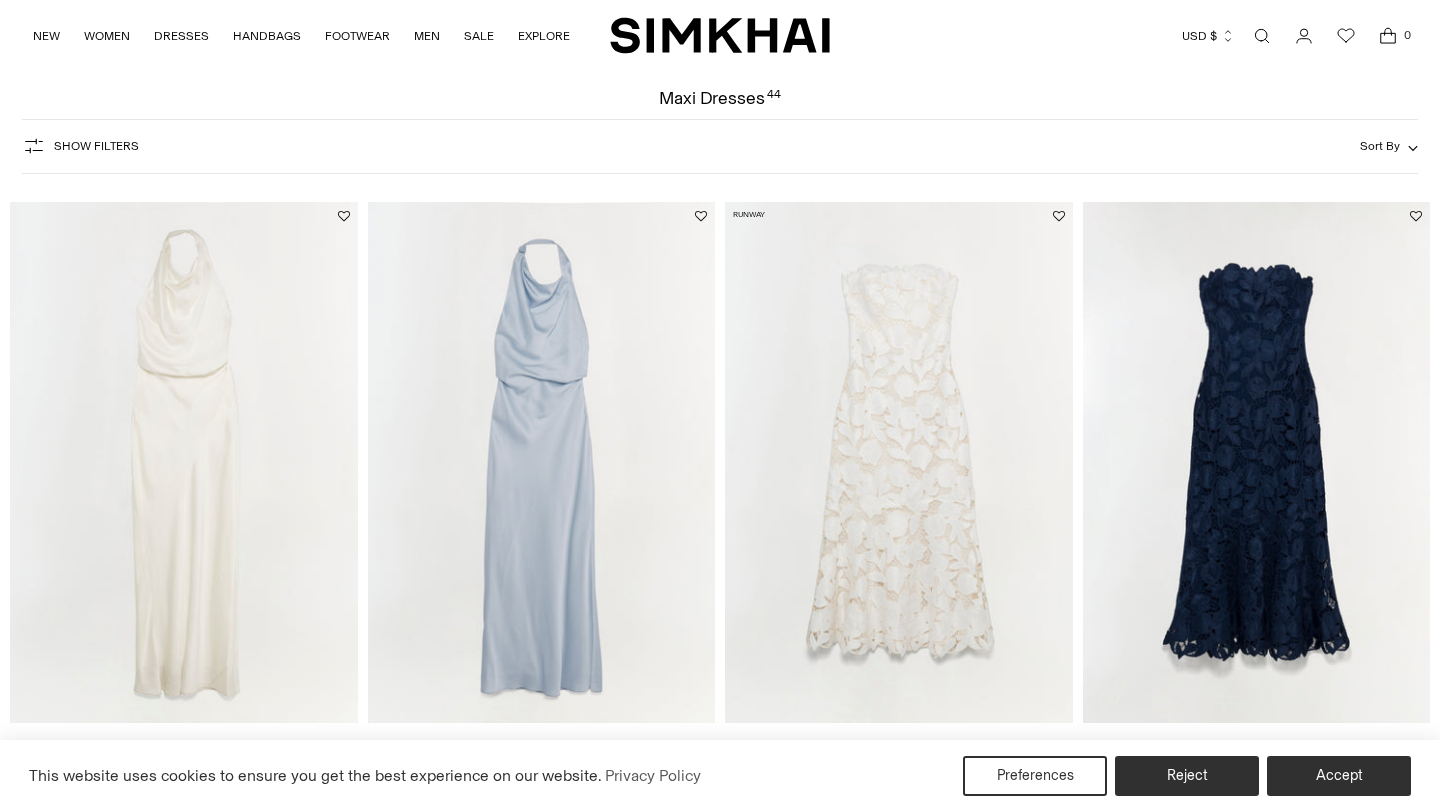 scroll, scrollTop: 0, scrollLeft: 0, axis: both 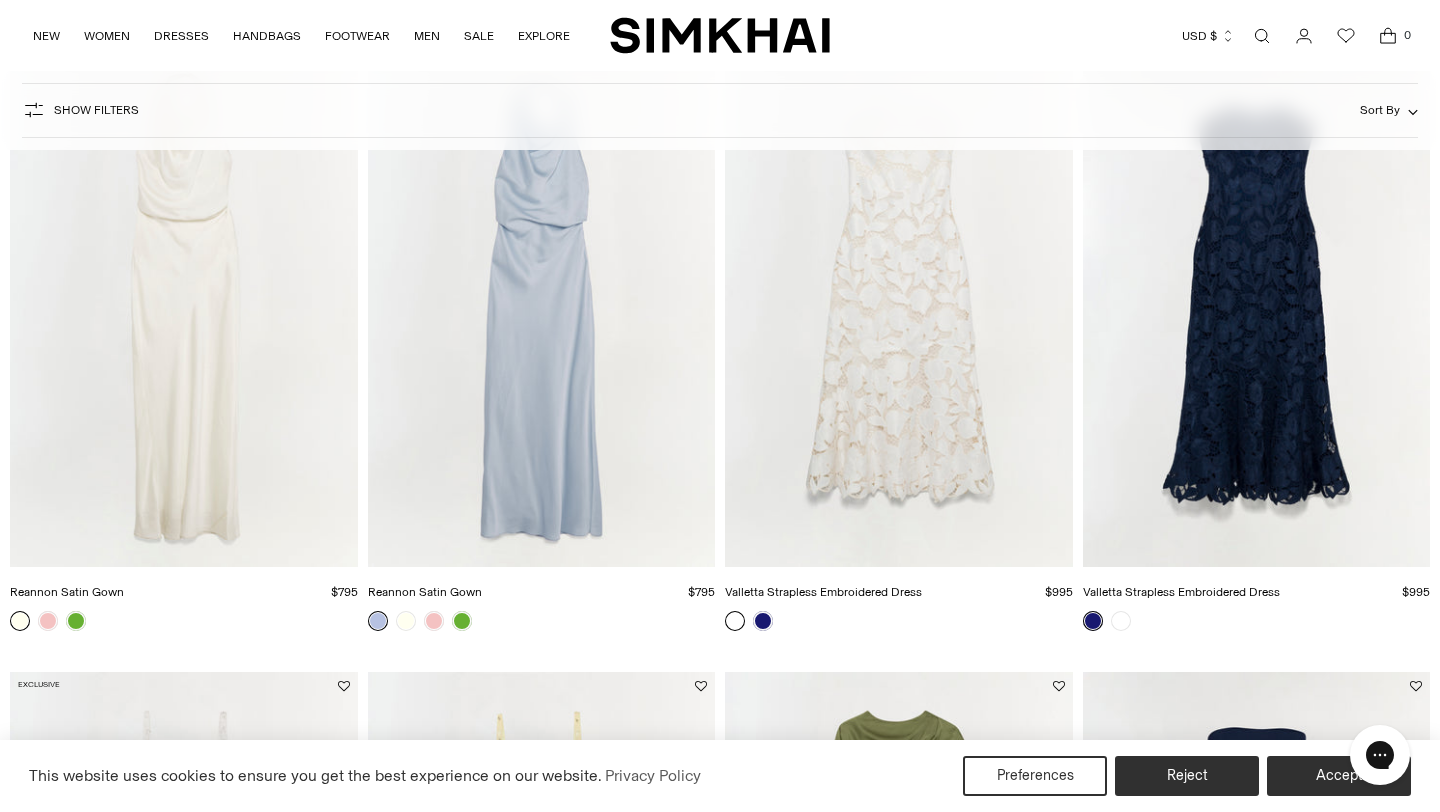 click at bounding box center (0, 0) 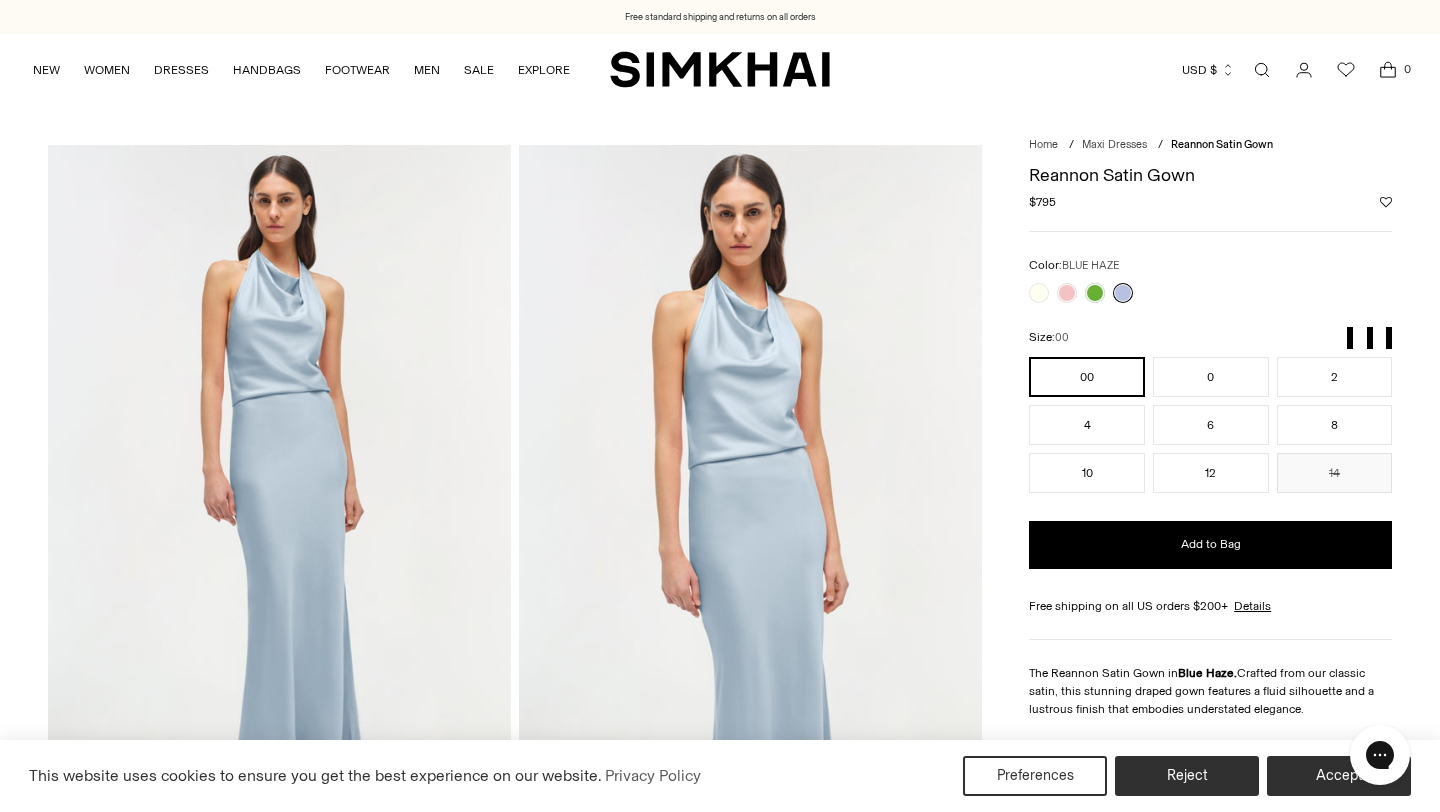 scroll, scrollTop: 0, scrollLeft: 0, axis: both 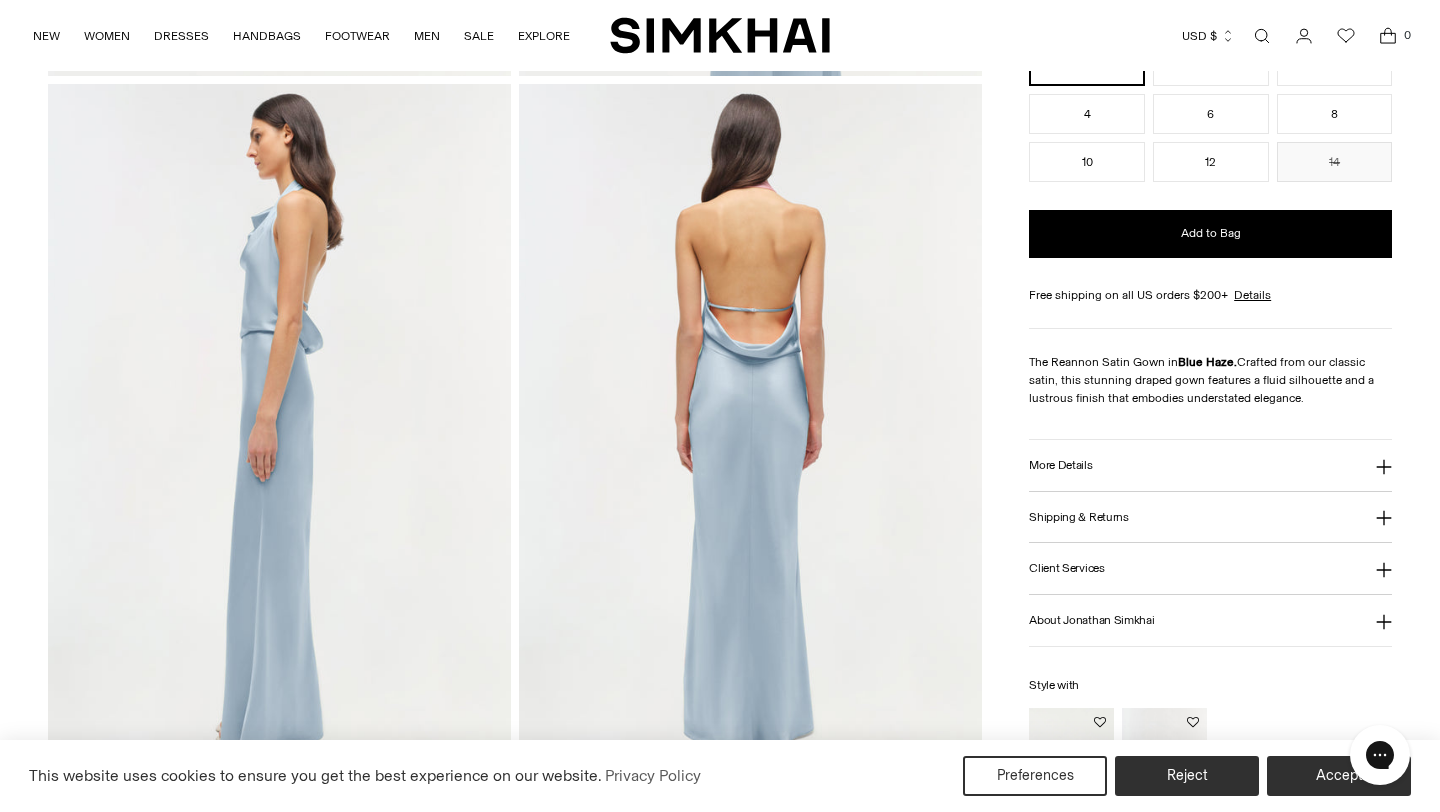 click at bounding box center [279, 431] 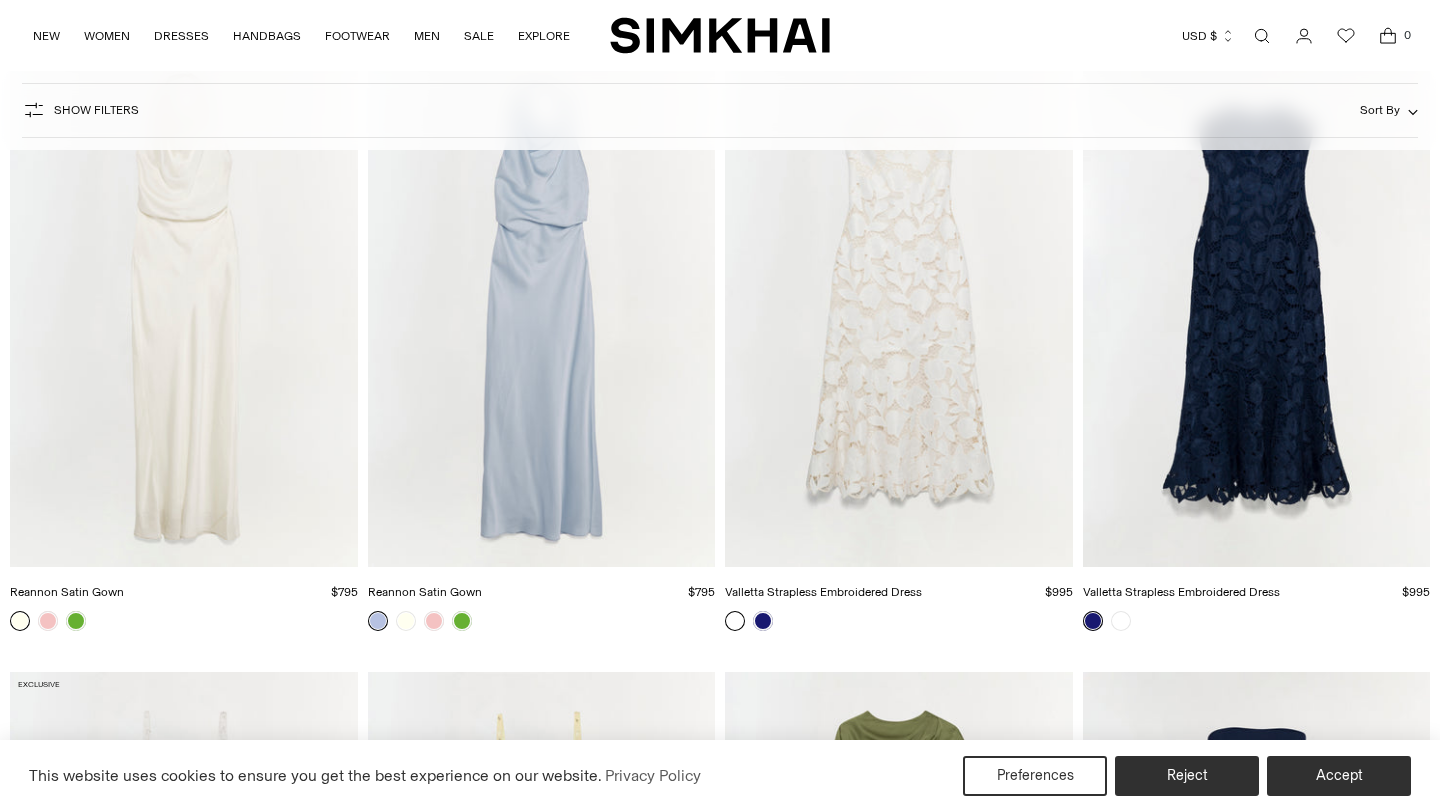 scroll, scrollTop: 233, scrollLeft: 0, axis: vertical 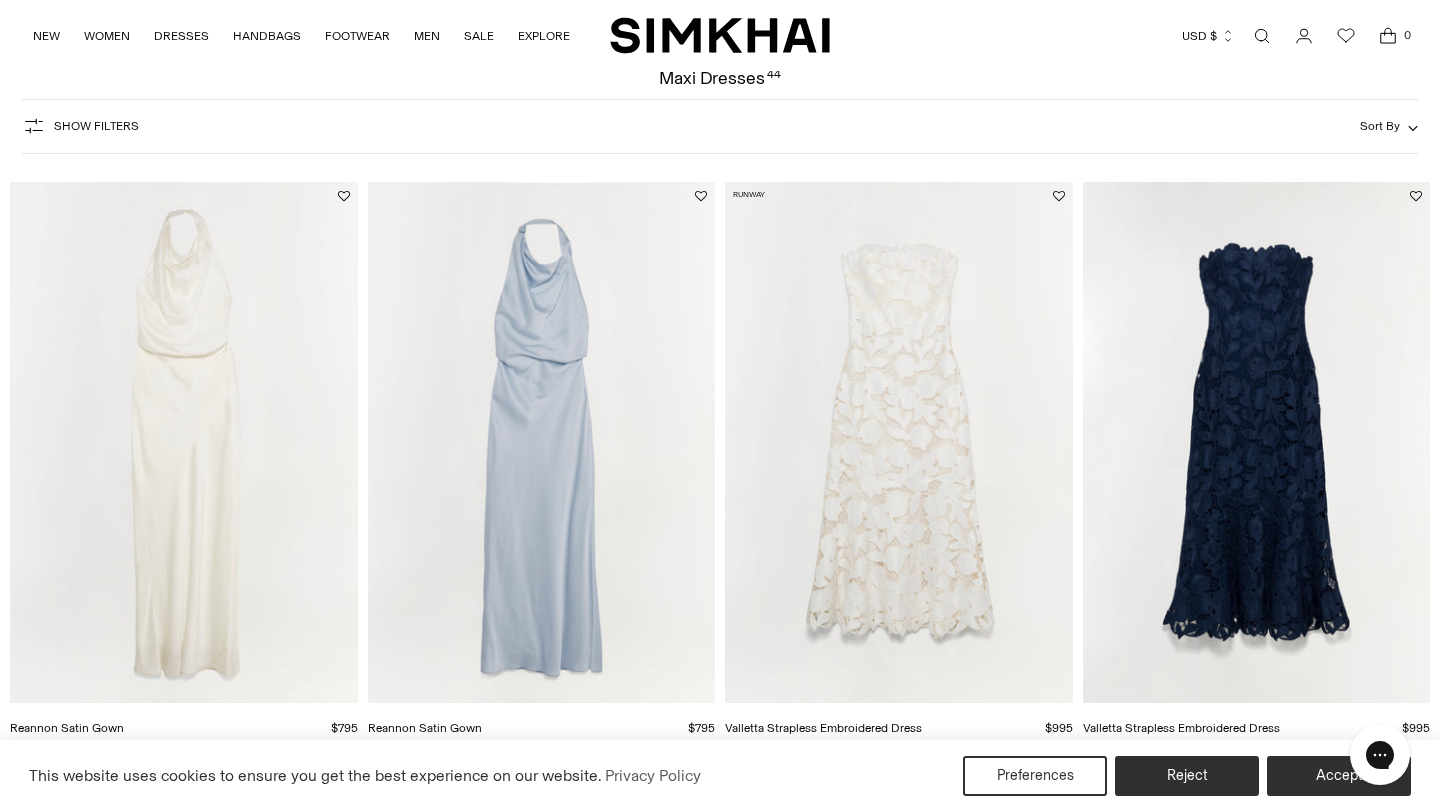 click at bounding box center (0, 0) 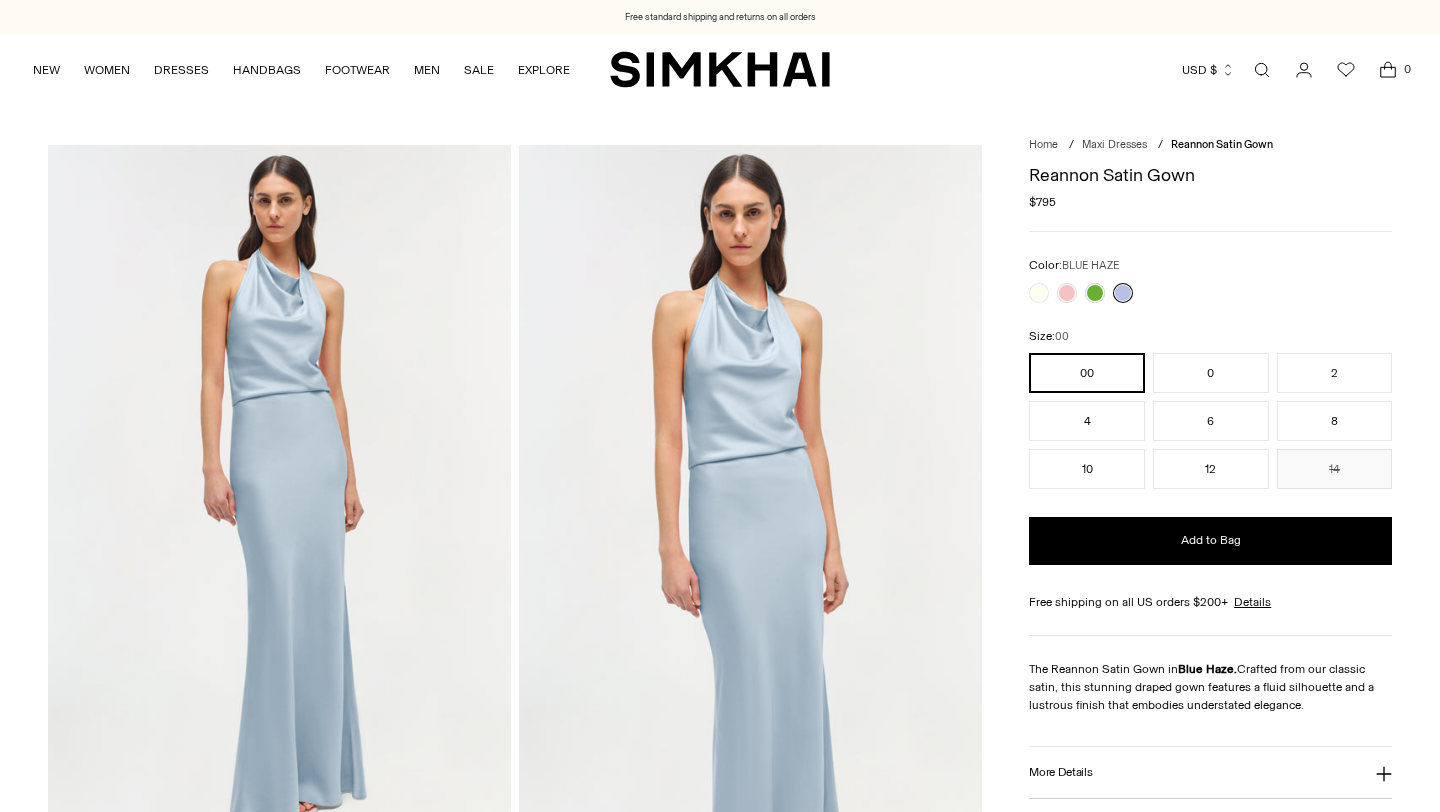 scroll, scrollTop: 0, scrollLeft: 0, axis: both 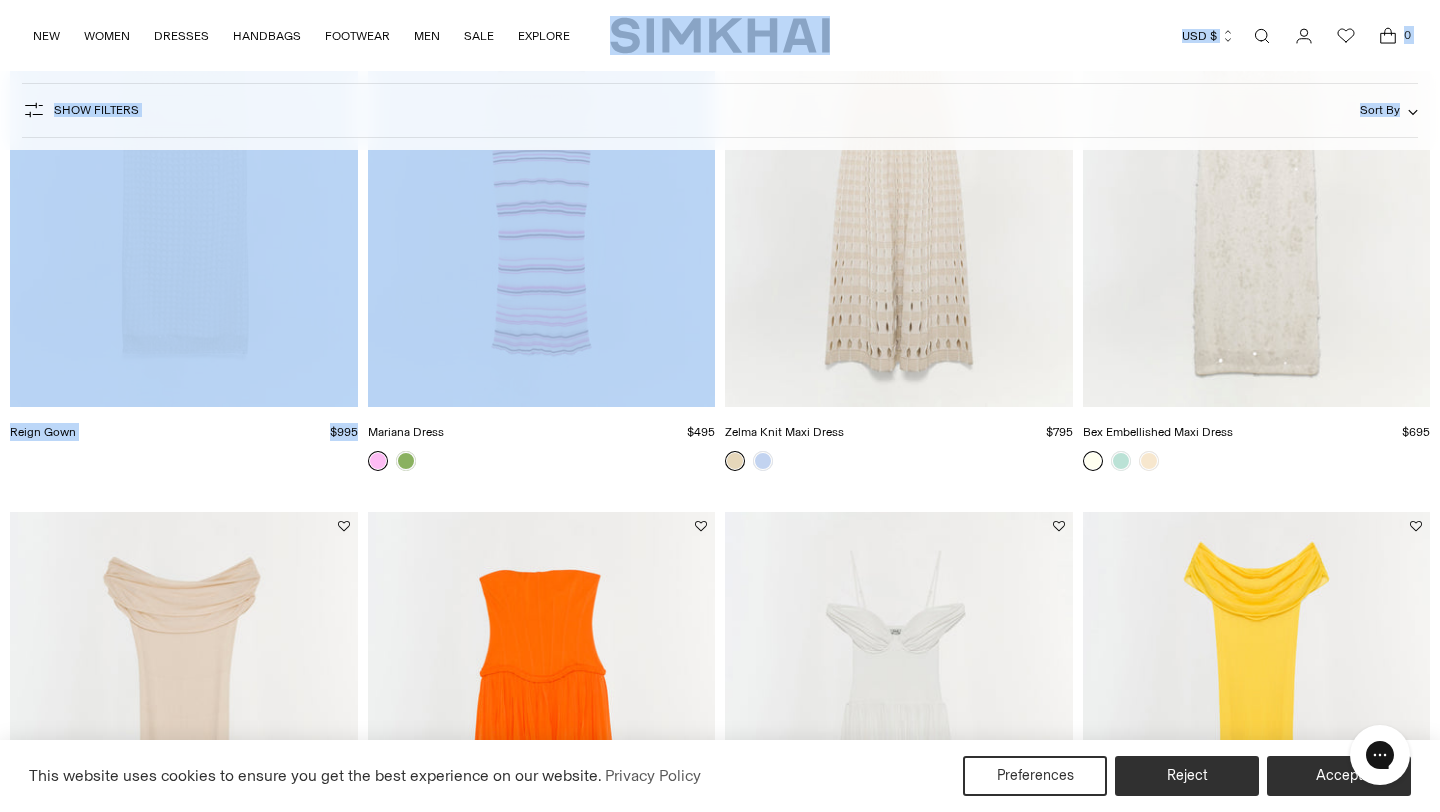 drag, startPoint x: 653, startPoint y: -25, endPoint x: 647, endPoint y: -35, distance: 11.661903 